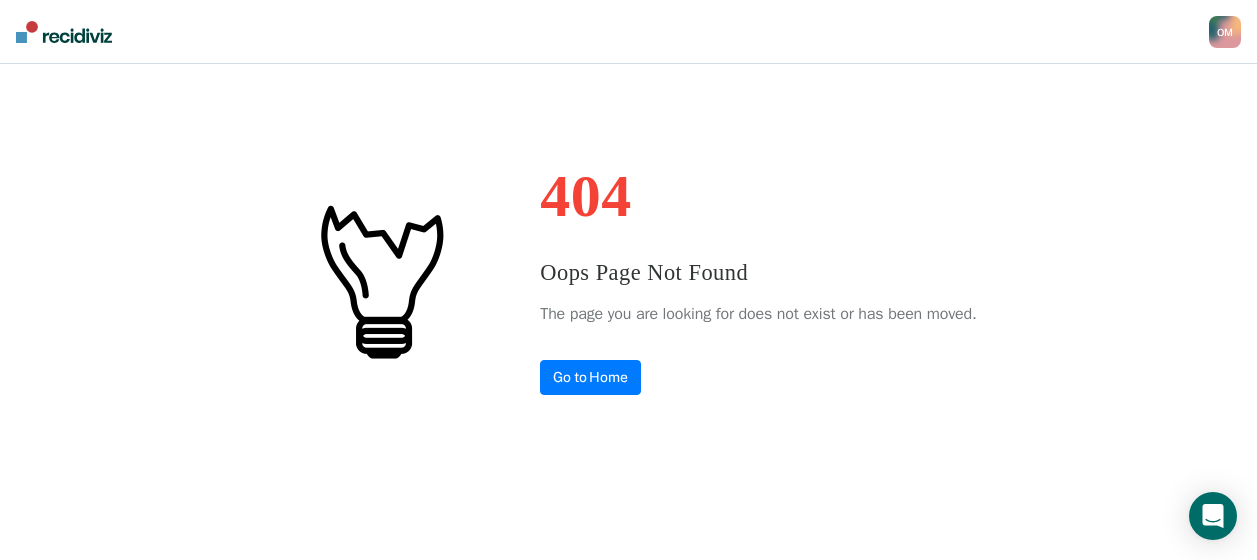 scroll, scrollTop: 0, scrollLeft: 0, axis: both 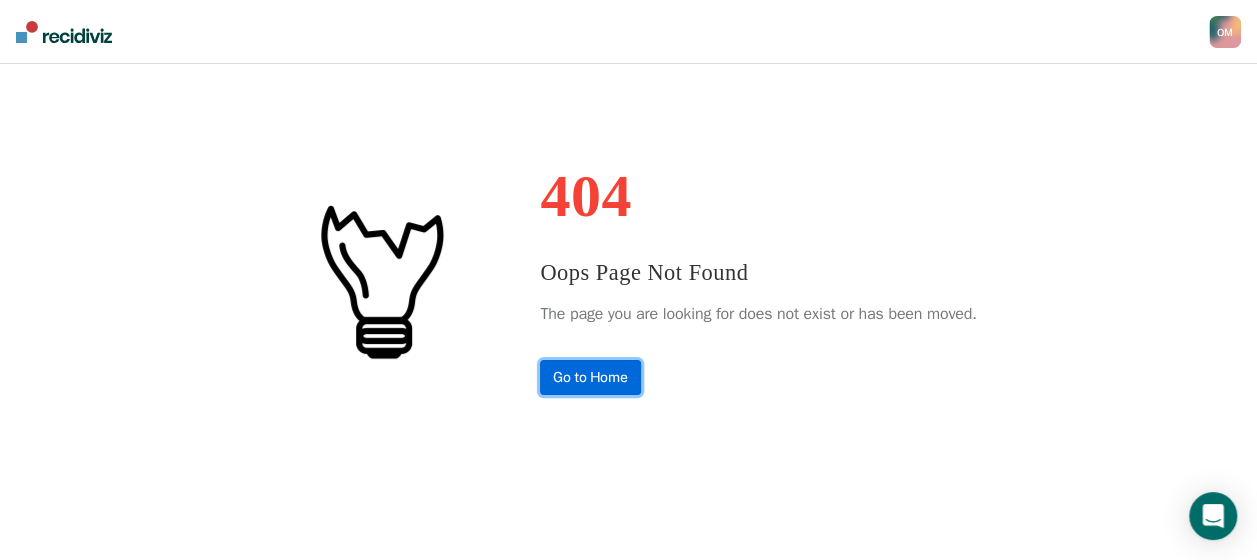click on "Go to Home" at bounding box center [590, 377] 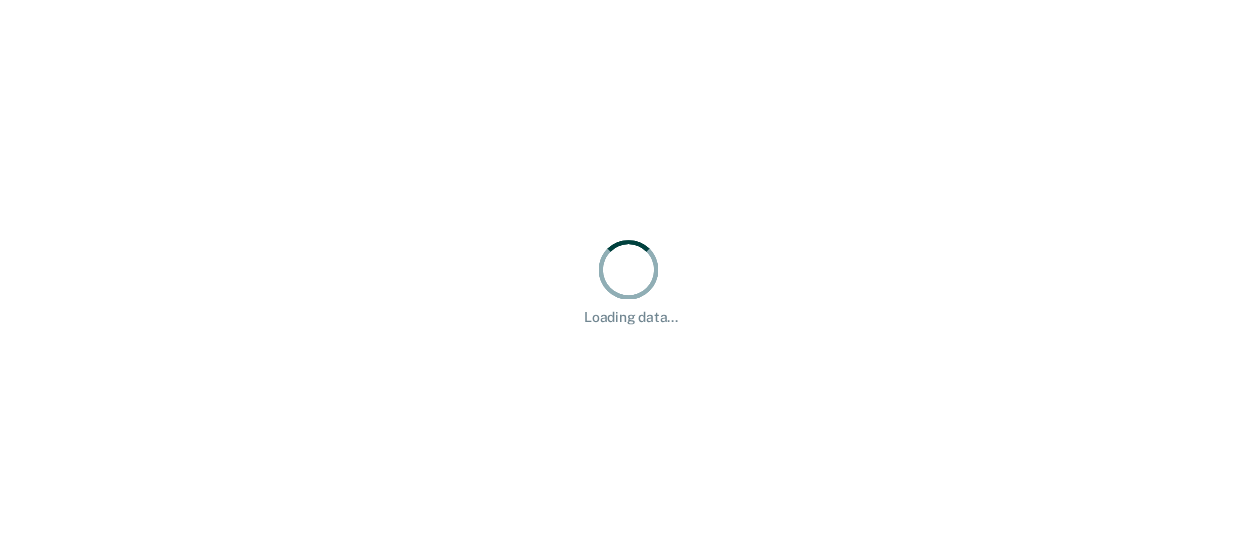 scroll, scrollTop: 0, scrollLeft: 0, axis: both 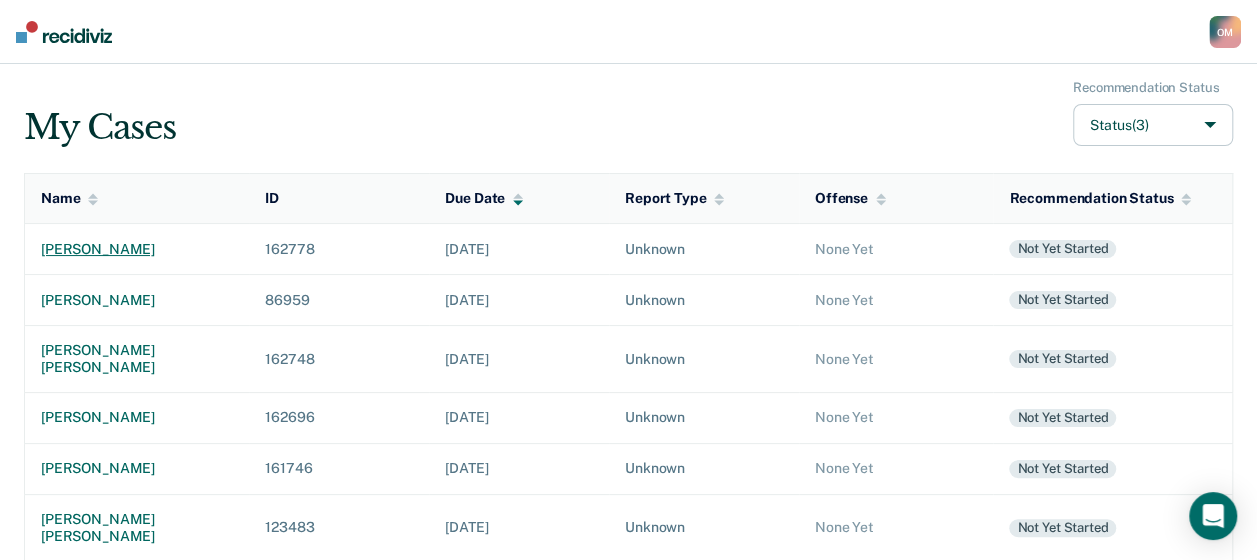 click on "[PERSON_NAME]" at bounding box center (137, 249) 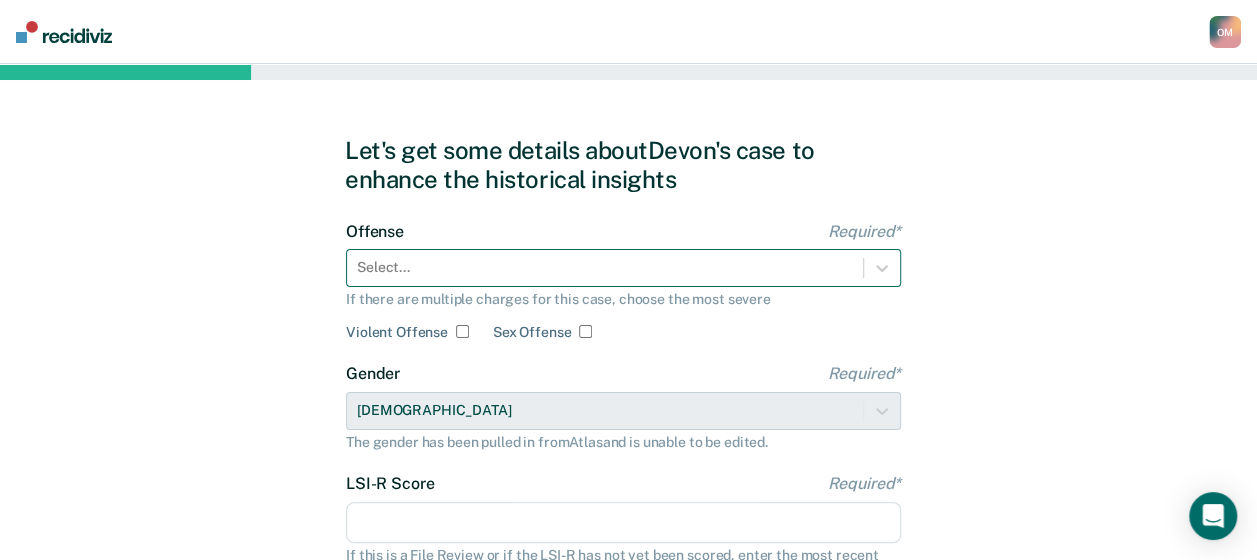 click on "Select..." at bounding box center (623, 268) 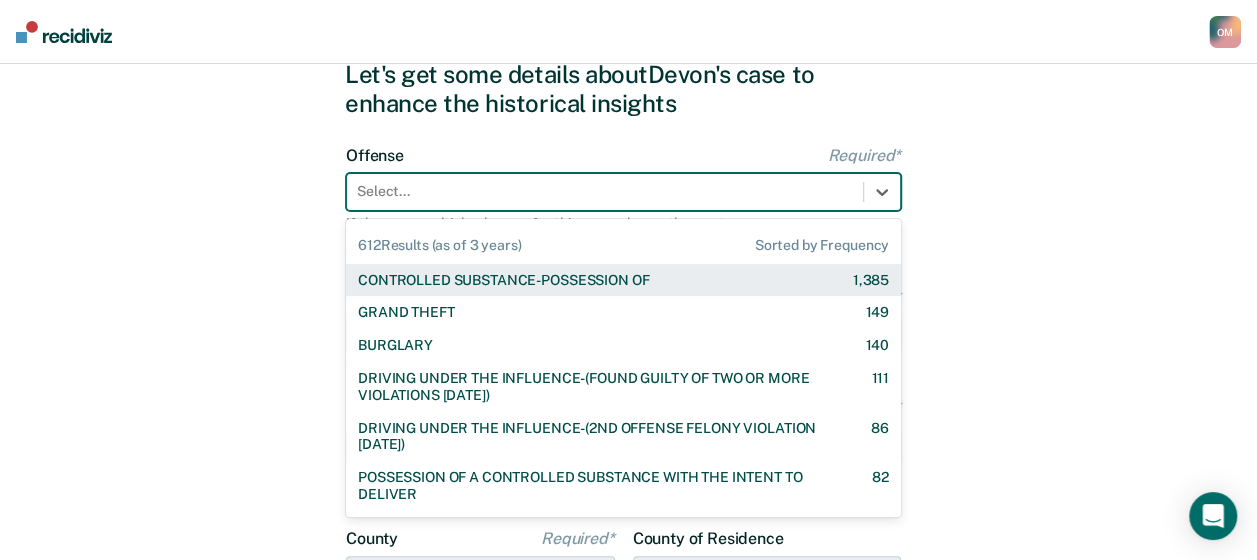 scroll, scrollTop: 83, scrollLeft: 0, axis: vertical 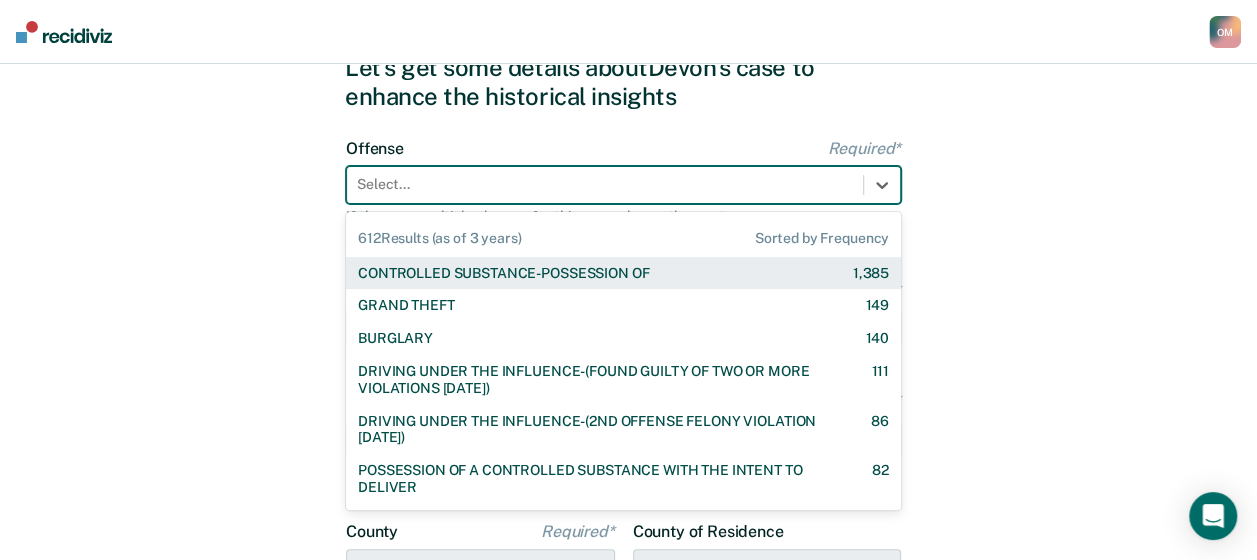 click on "CONTROLLED SUBSTANCE-POSSESSION OF" at bounding box center (503, 273) 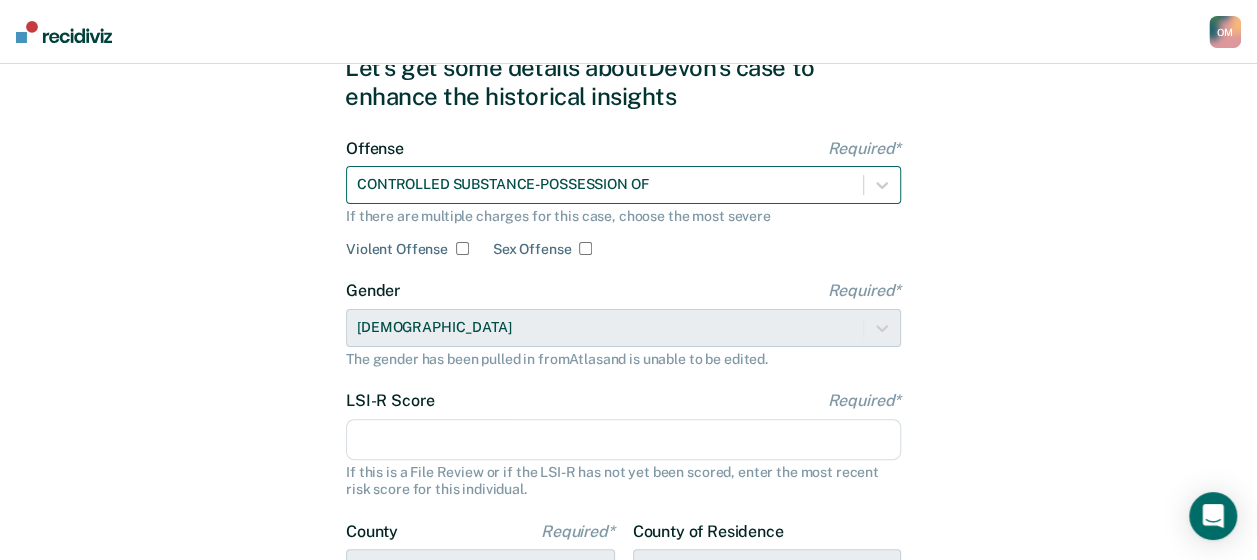 click on "Offense  Required* CONTROLLED SUBSTANCE-POSSESSION OF If there are multiple charges for this case, choose the most severe Violent Offense Sex Offense Gender  Required* Male The gender has been pulled in from  Atlas  and is unable to be edited. LSI-R Score  Required* If this is a File Review or if the LSI-R has not yet been scored, enter the most recent risk score for this individual. County  Required* Kootenai This county has been pulled in from  Atlas  and is unable to be edited. County of Residence  Kootenai This county has been pulled in from  Atlas  and is unable to be edited. Report Type  Select..." at bounding box center [623, 438] 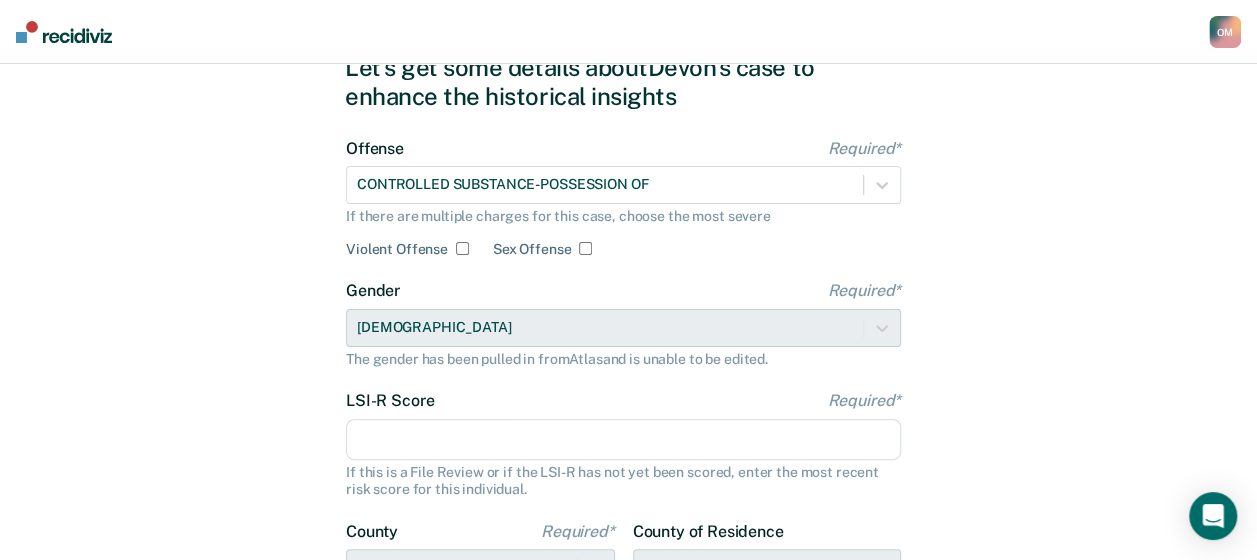click on "LSI-R Score  Required*" at bounding box center [623, 440] 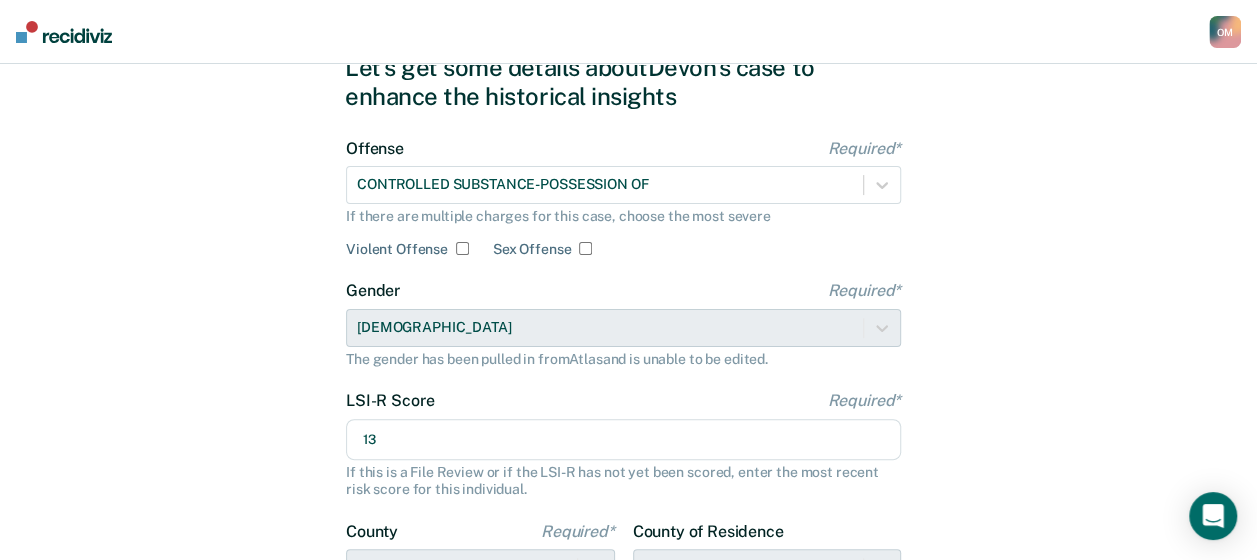 type on "13" 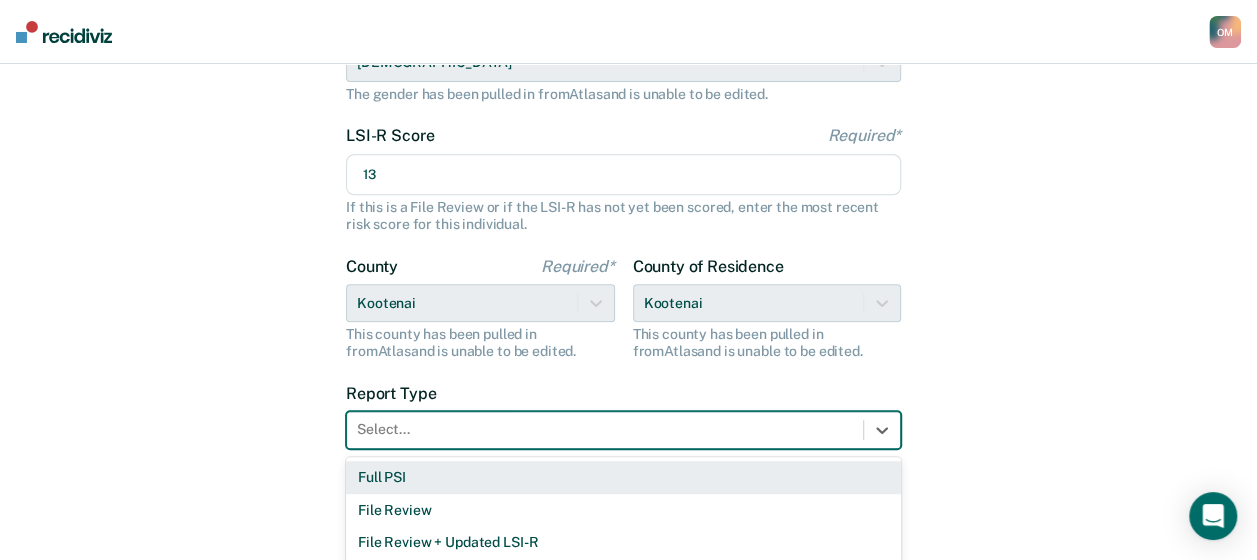 scroll, scrollTop: 358, scrollLeft: 0, axis: vertical 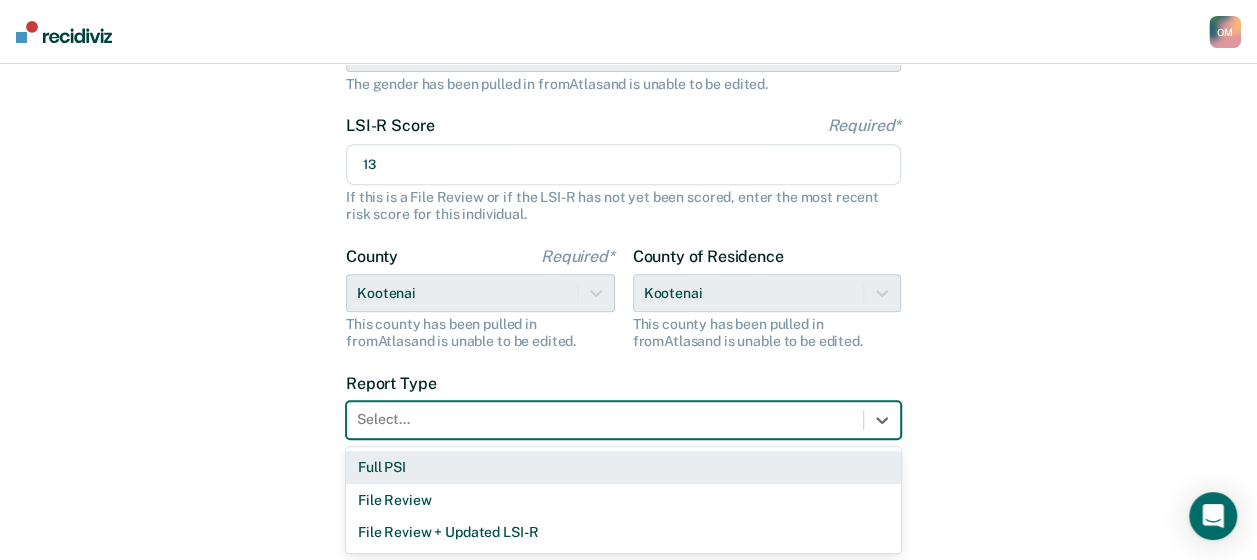click at bounding box center [605, 419] 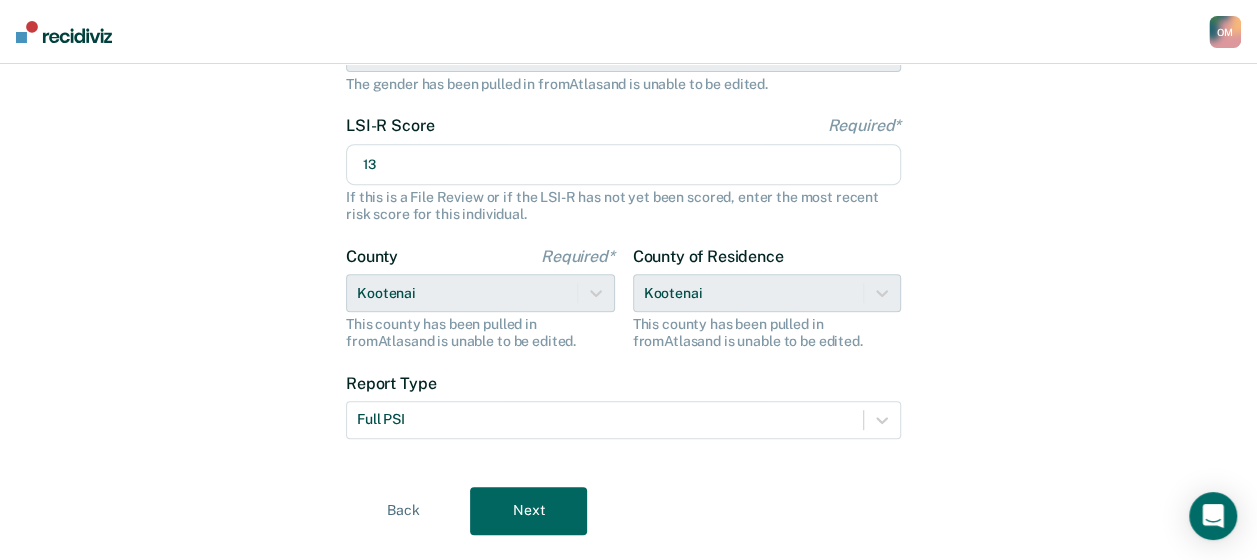 click on "Next" at bounding box center (528, 511) 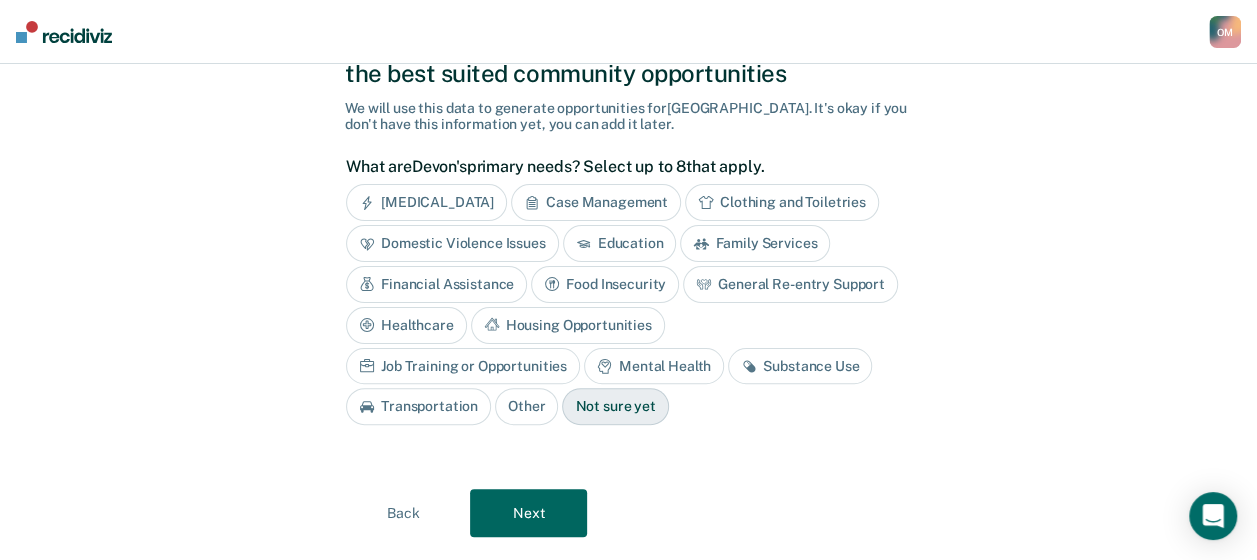 click on "Not sure yet" at bounding box center (615, 406) 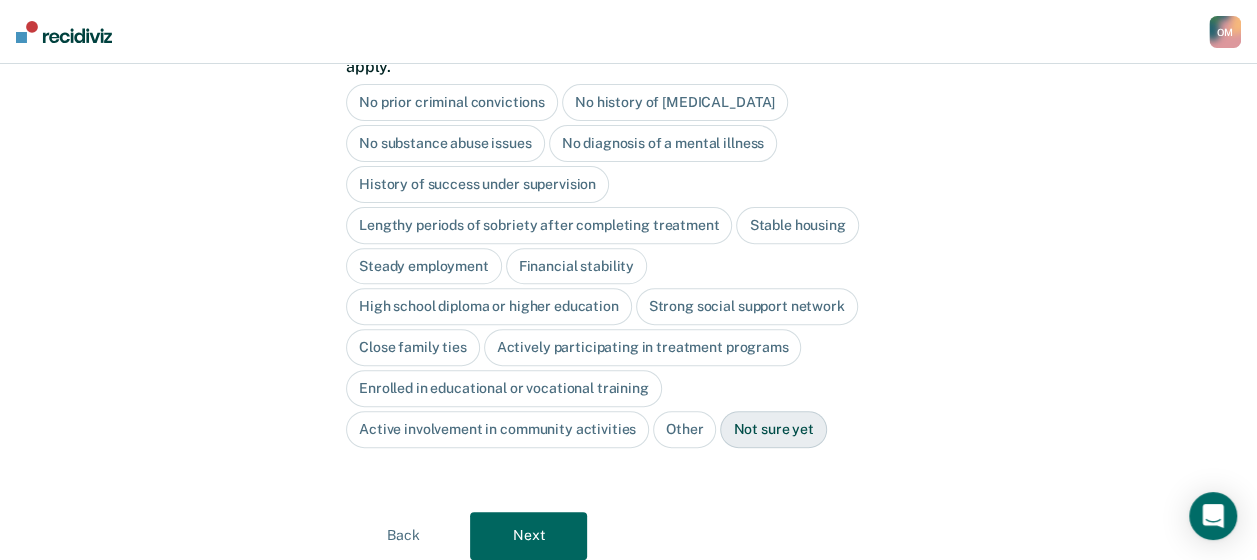 click on "Next" at bounding box center (528, 536) 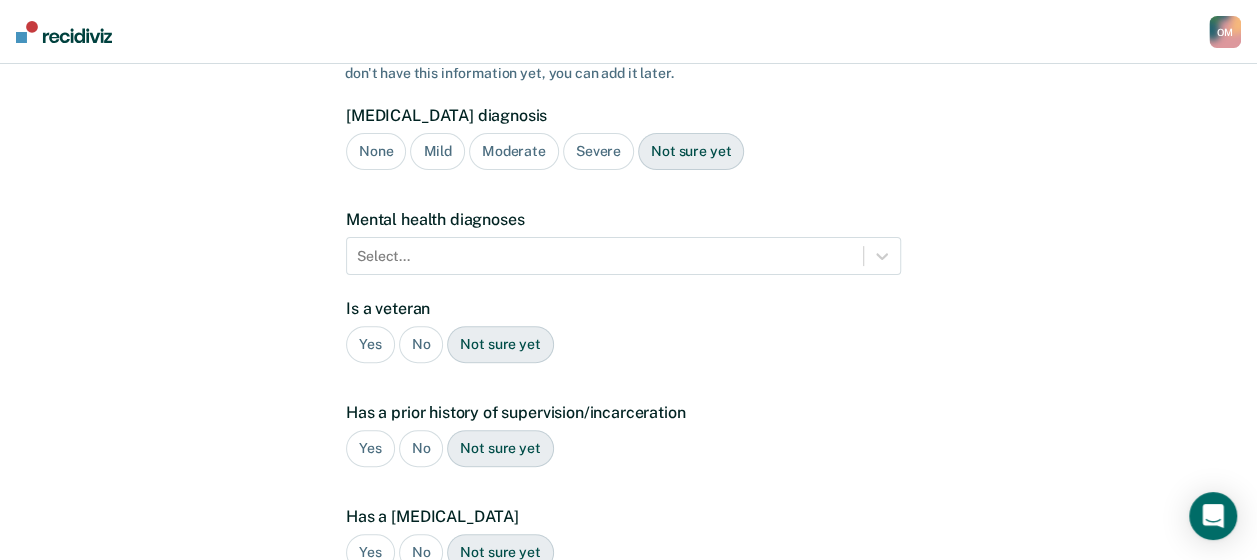 scroll, scrollTop: 0, scrollLeft: 0, axis: both 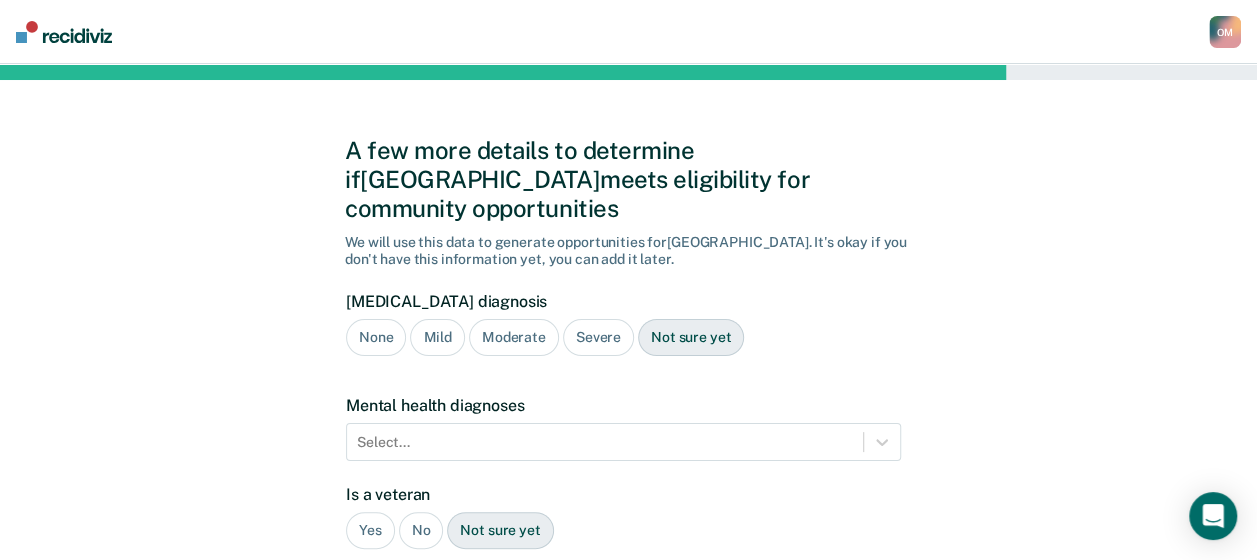 click on "Moderate" at bounding box center [514, 337] 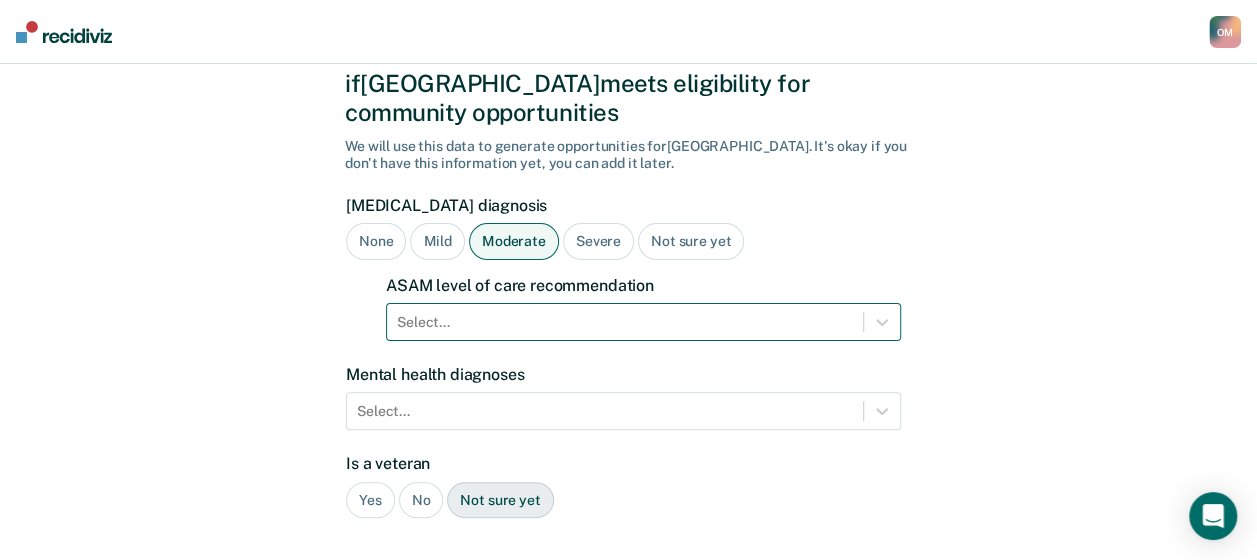 click on "Select..." at bounding box center (643, 322) 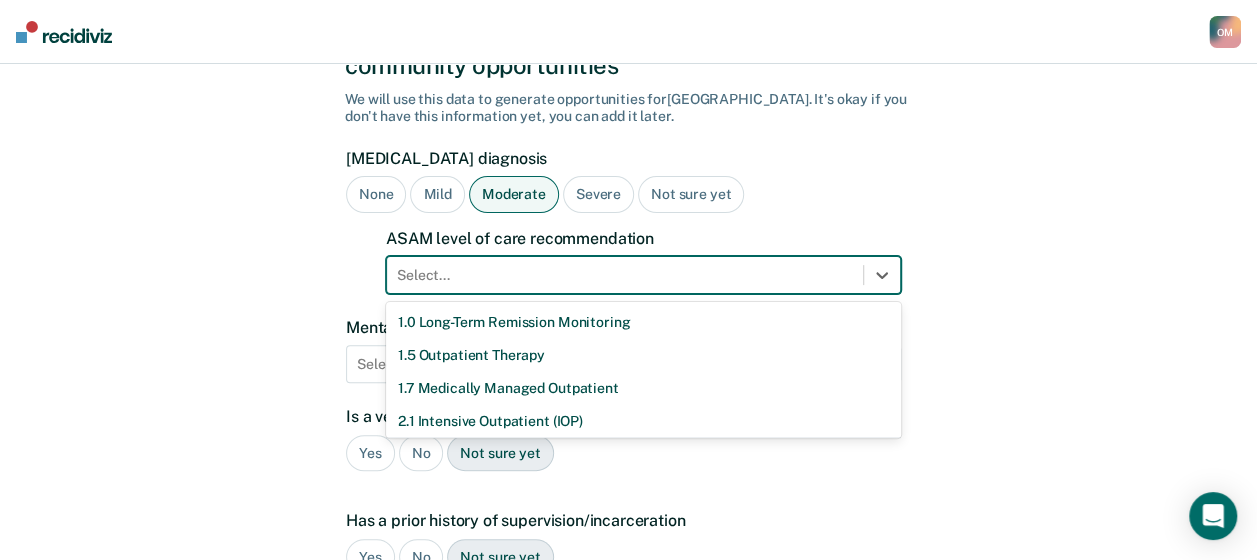 scroll, scrollTop: 164, scrollLeft: 0, axis: vertical 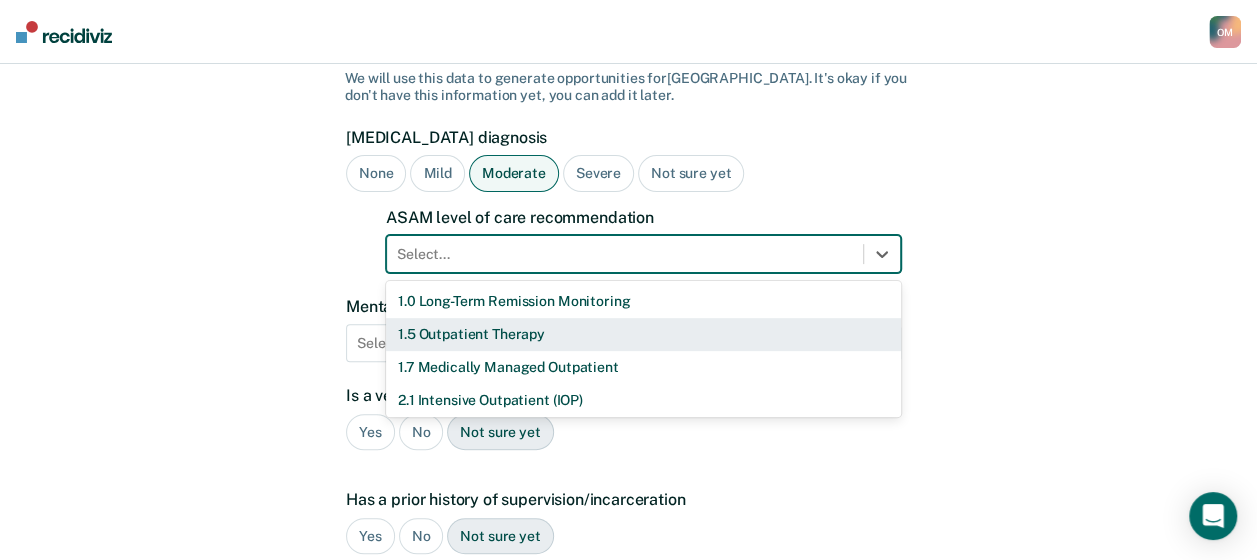 click on "1.5 Outpatient Therapy" at bounding box center [643, 334] 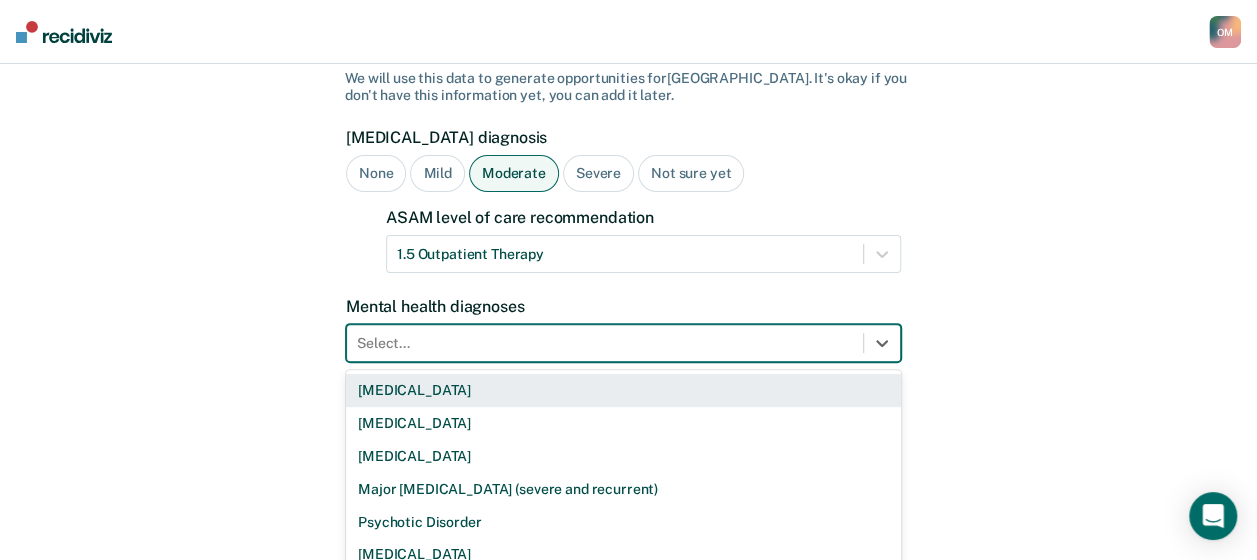 scroll, scrollTop: 252, scrollLeft: 0, axis: vertical 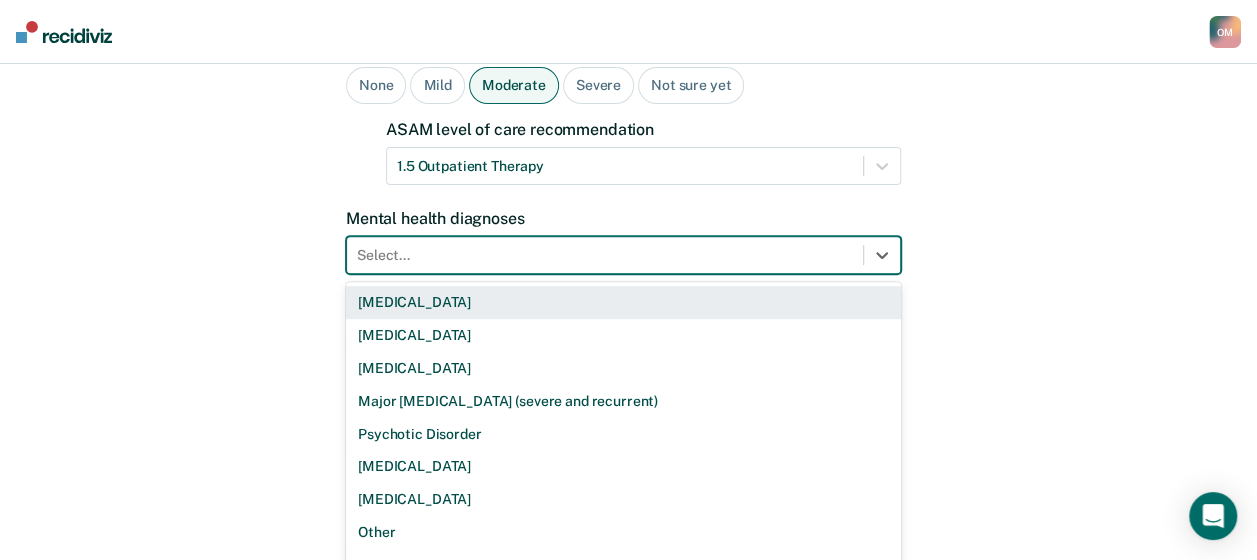 click on "9 results available. Use Up and Down to choose options, press Enter to select the currently focused option, press Escape to exit the menu, press Tab to select the option and exit the menu. Select... Bipolar Disorder Borderline Personality Disorder Delusional Disorder Major Depressive Disorder (severe and recurrent) Psychotic Disorder Schizophrenia Schizoaffective Disorder Other None" at bounding box center (623, 255) 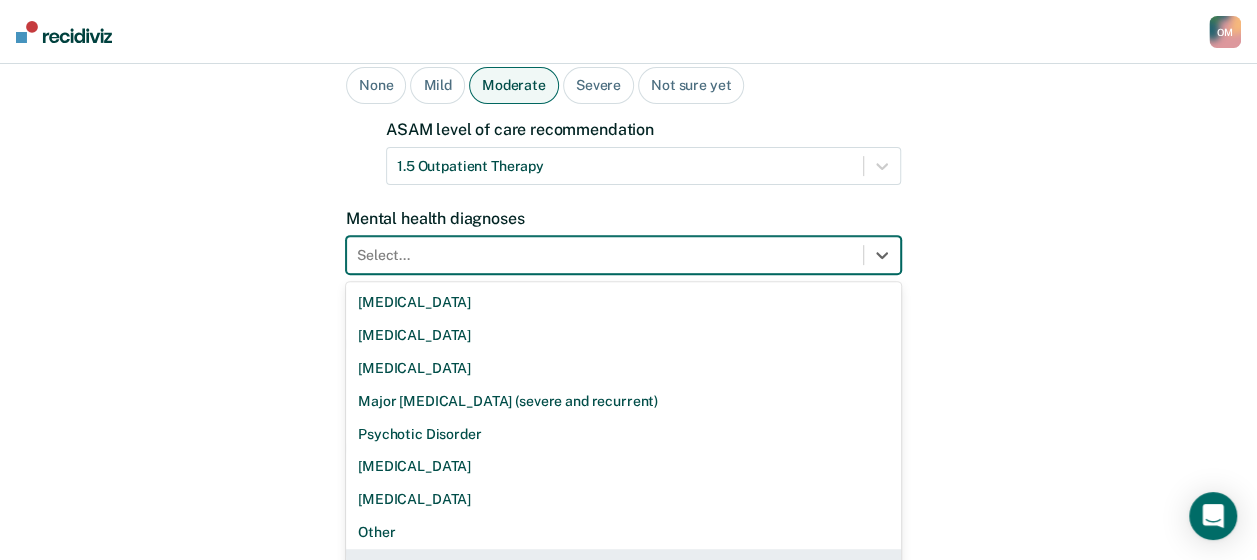 click on "None" at bounding box center [623, 565] 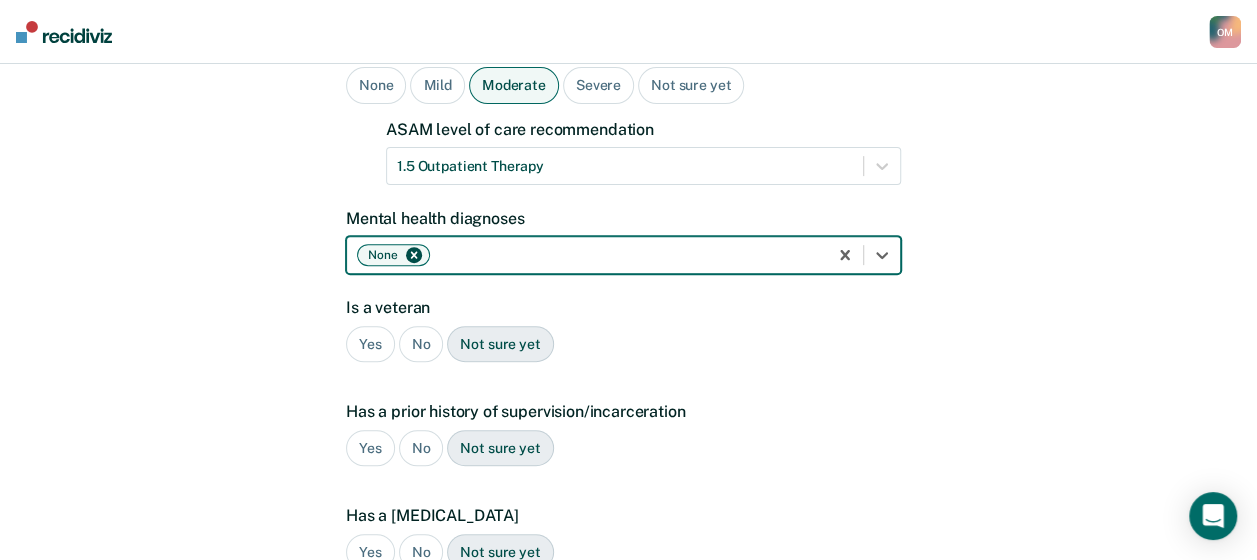 click on "No" at bounding box center [421, 344] 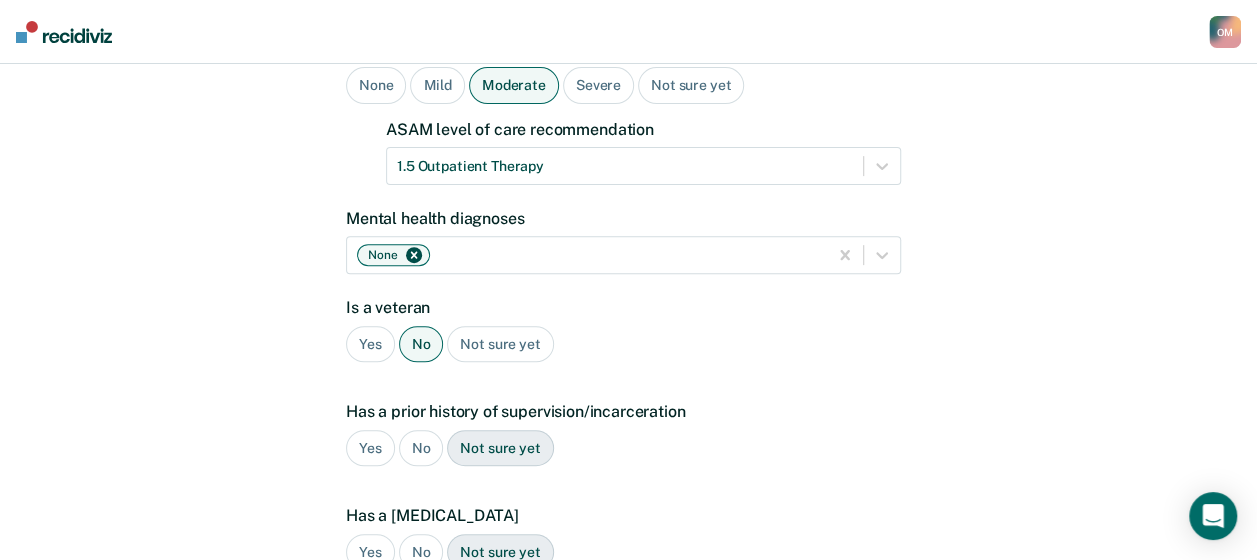 click on "Yes" at bounding box center [370, 448] 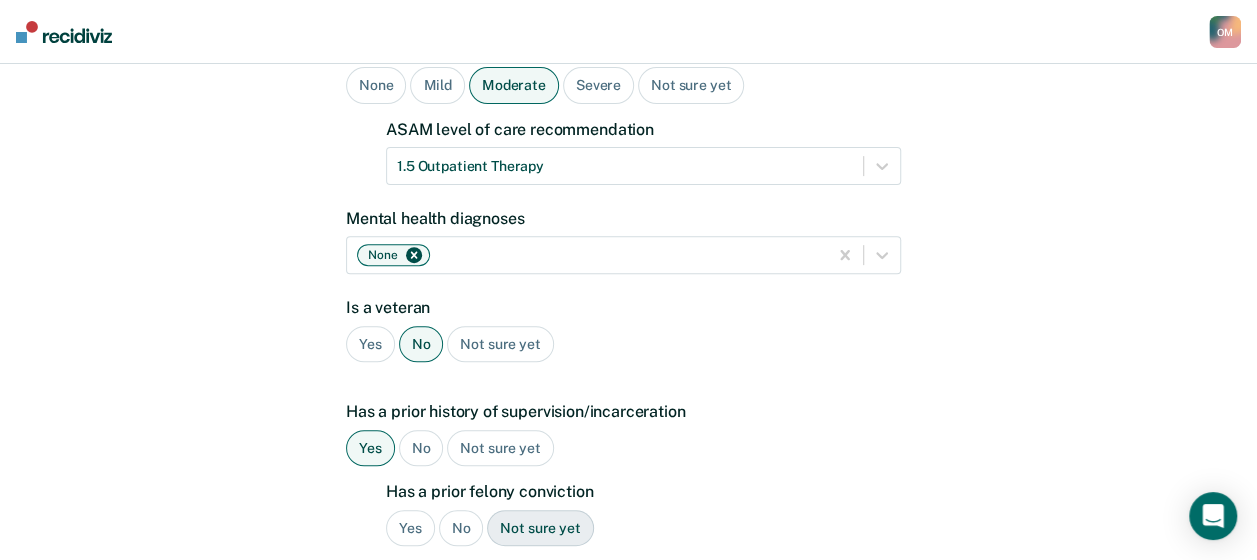 click on "No" at bounding box center [461, 528] 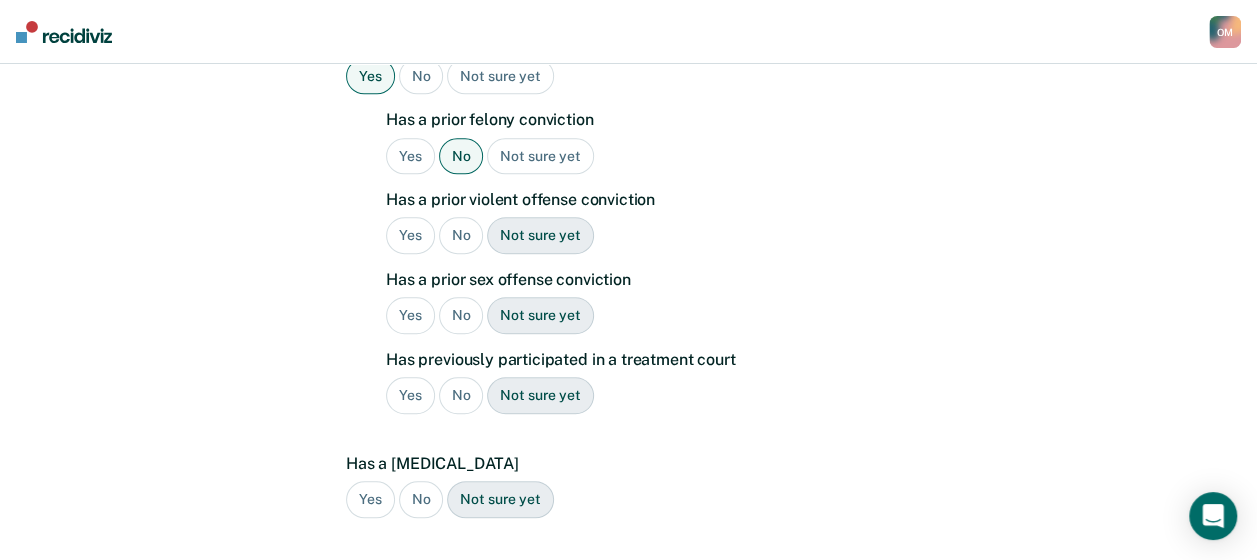 scroll, scrollTop: 628, scrollLeft: 0, axis: vertical 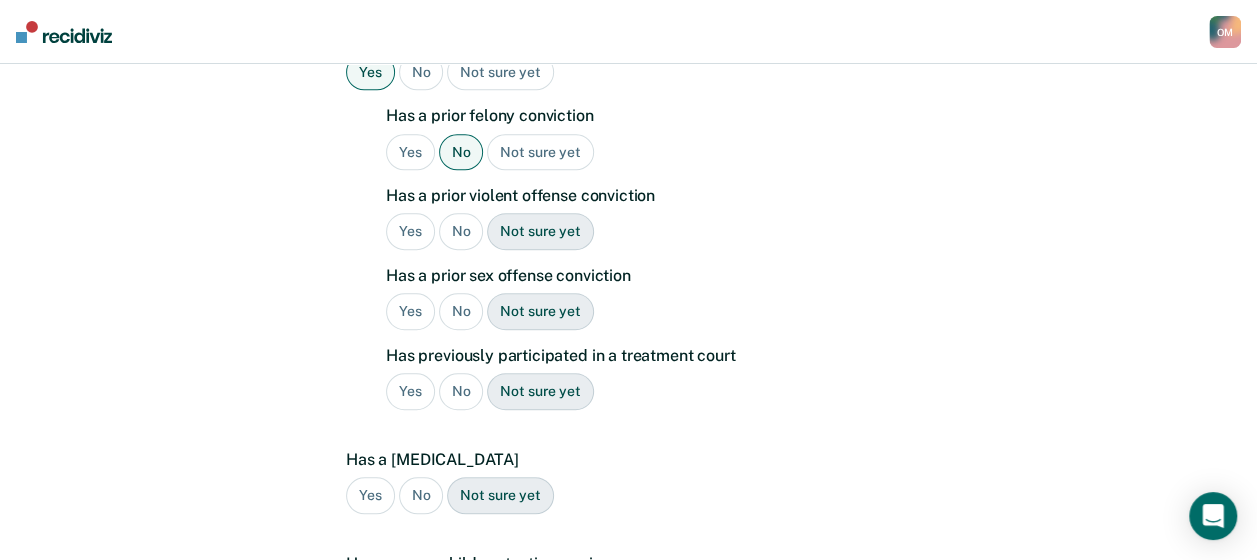 click on "No" at bounding box center (461, 231) 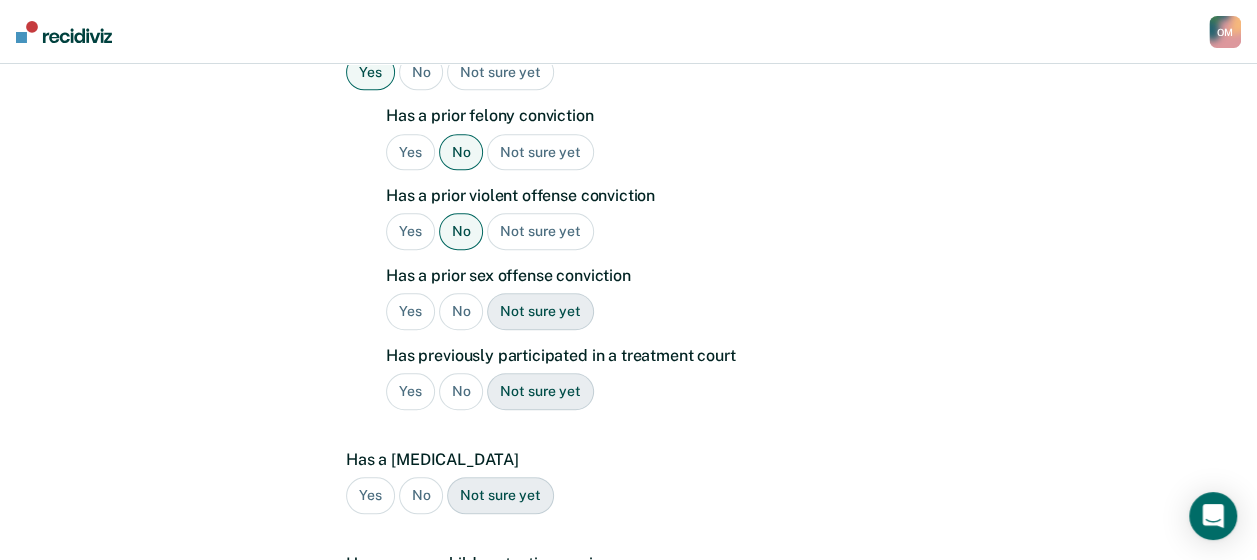 click on "No" at bounding box center [461, 311] 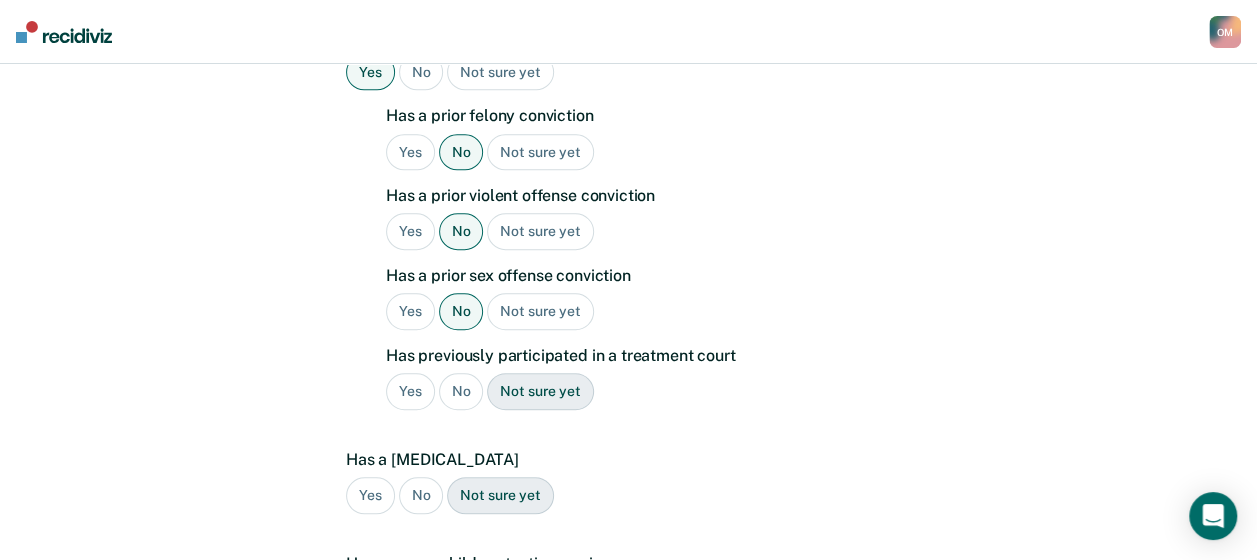 click on "No" at bounding box center [461, 391] 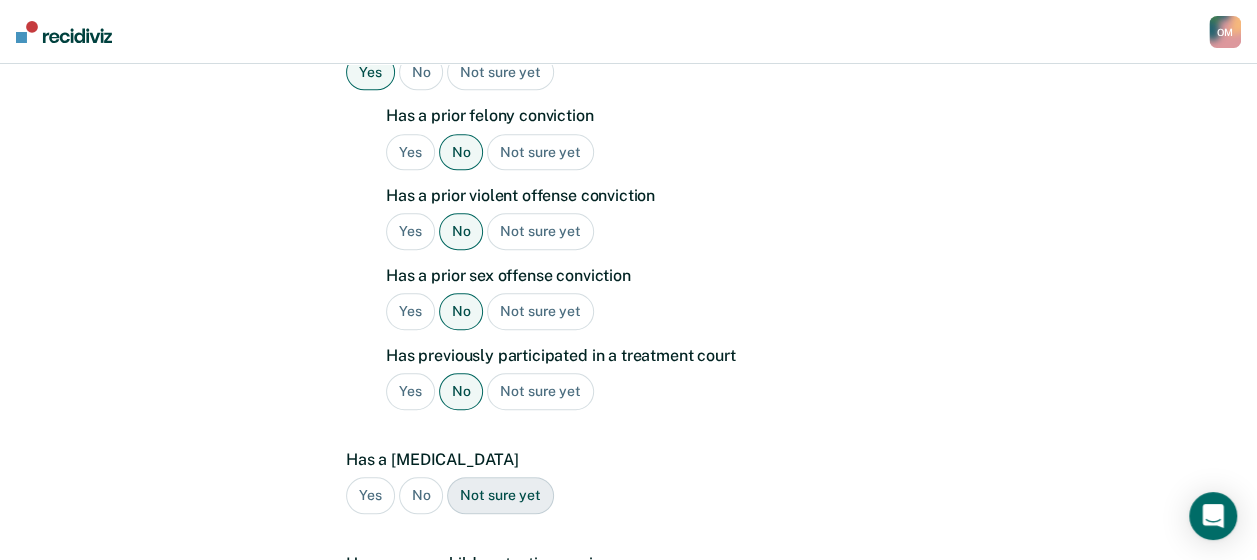 click on "No" at bounding box center (421, 495) 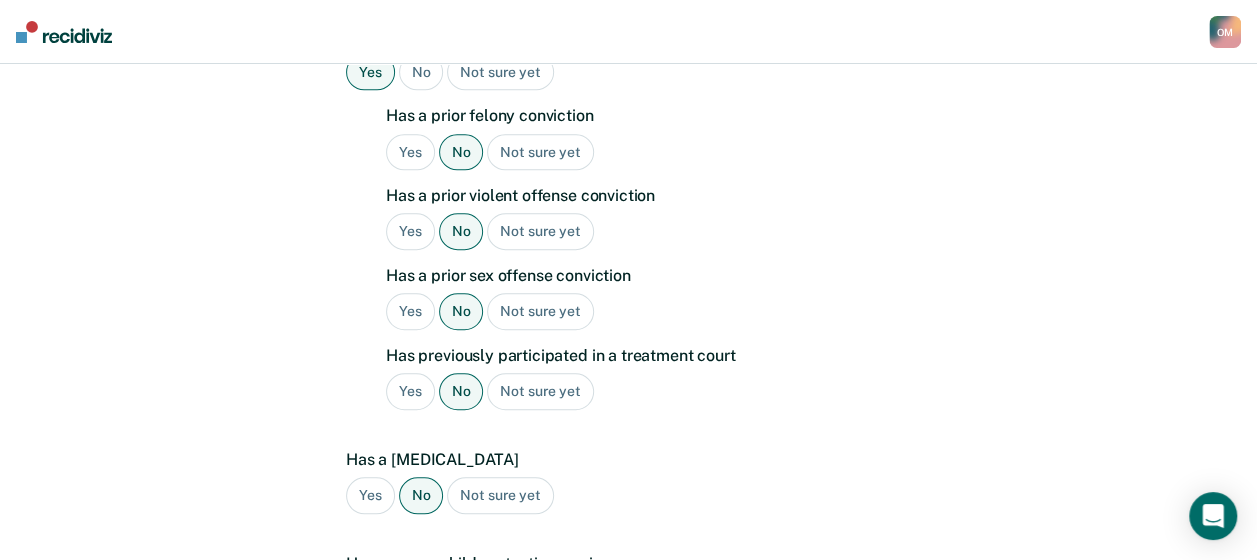 click on "No" at bounding box center [421, 599] 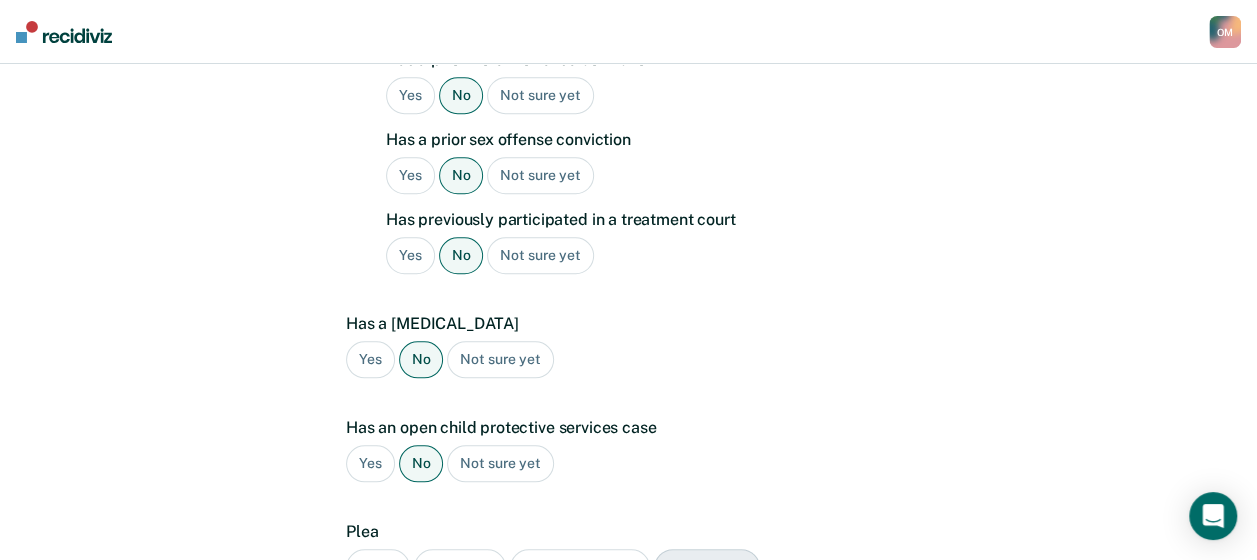 scroll, scrollTop: 938, scrollLeft: 0, axis: vertical 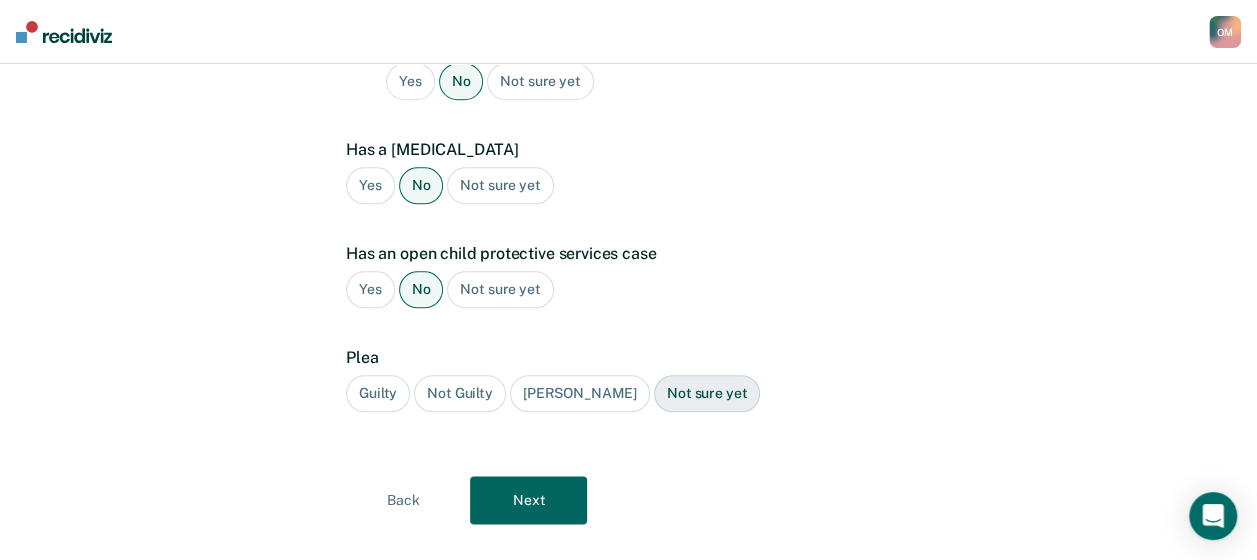 click on "Guilty" at bounding box center (378, 393) 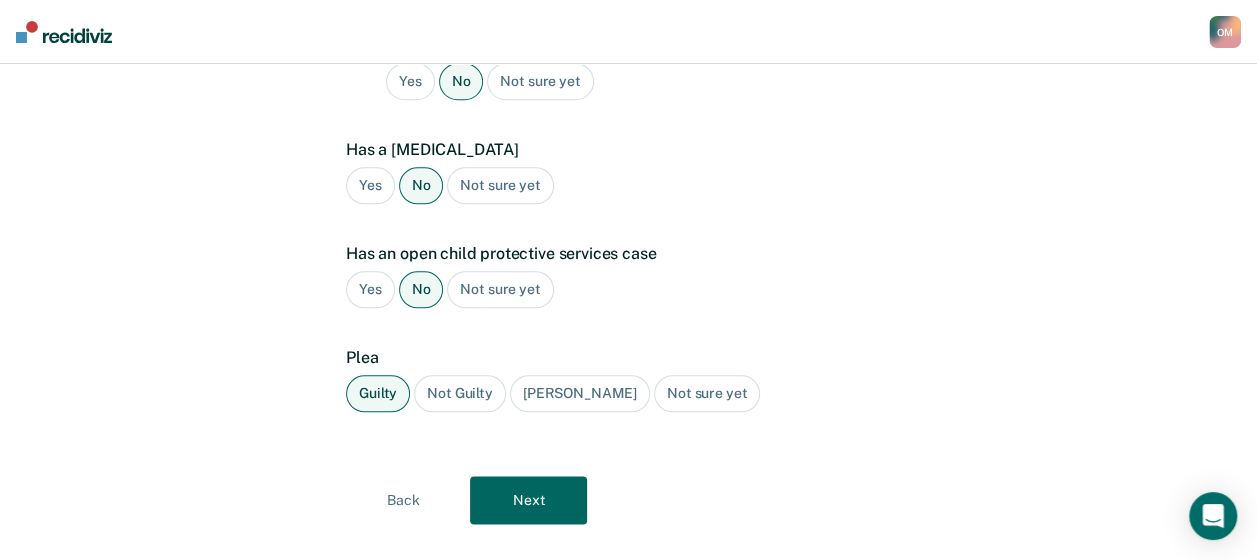 click on "Next" at bounding box center (528, 500) 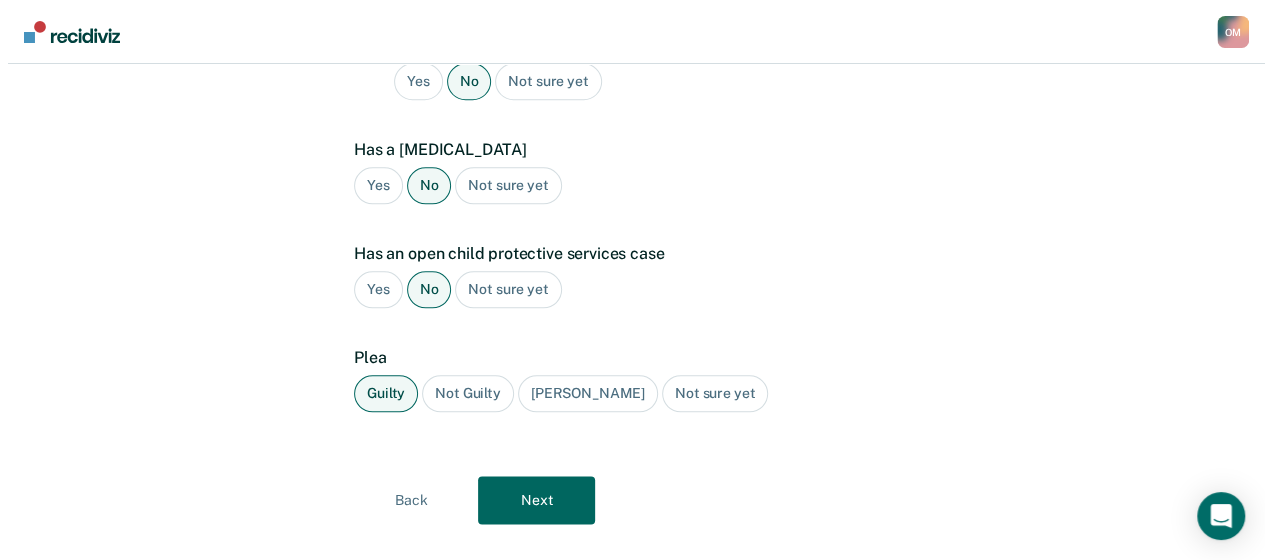 scroll, scrollTop: 0, scrollLeft: 0, axis: both 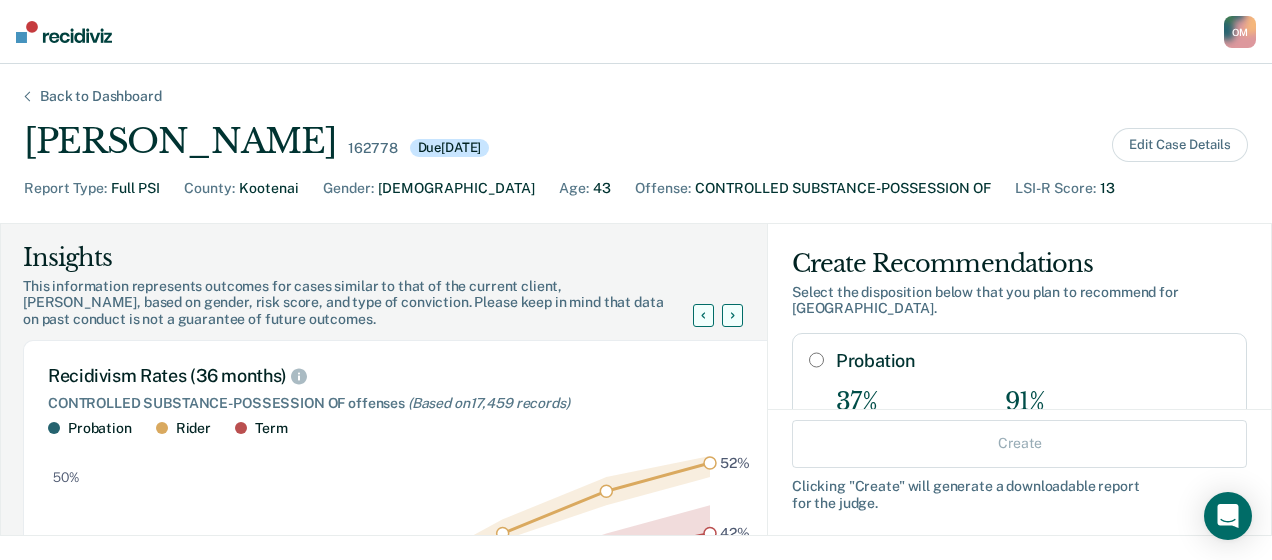 click on "Probation" at bounding box center (816, 360) 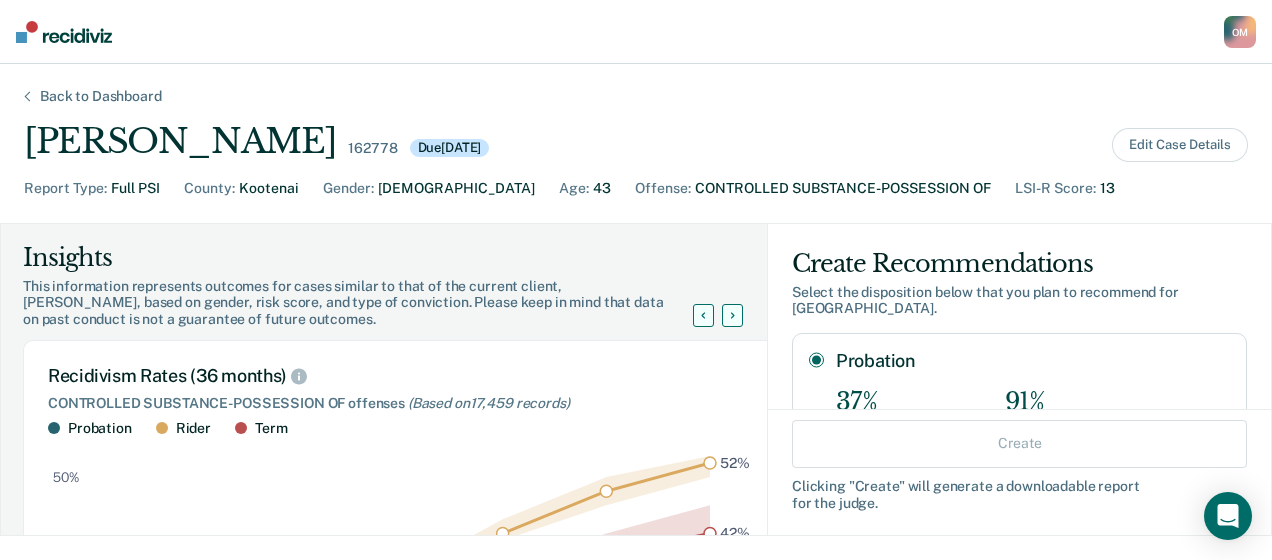radio on "true" 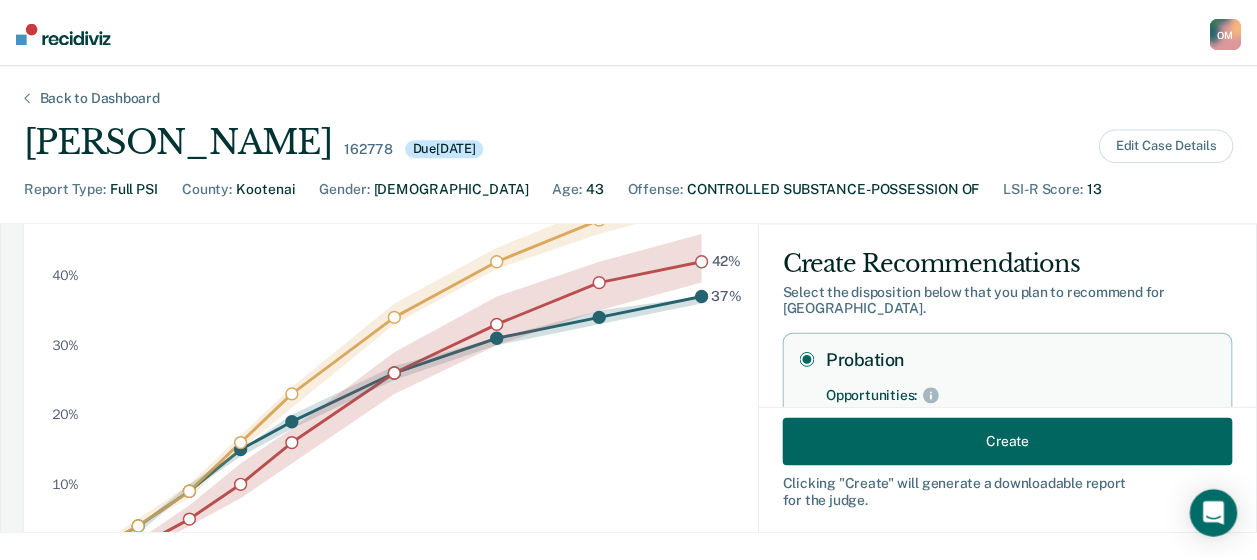 scroll, scrollTop: 277, scrollLeft: 0, axis: vertical 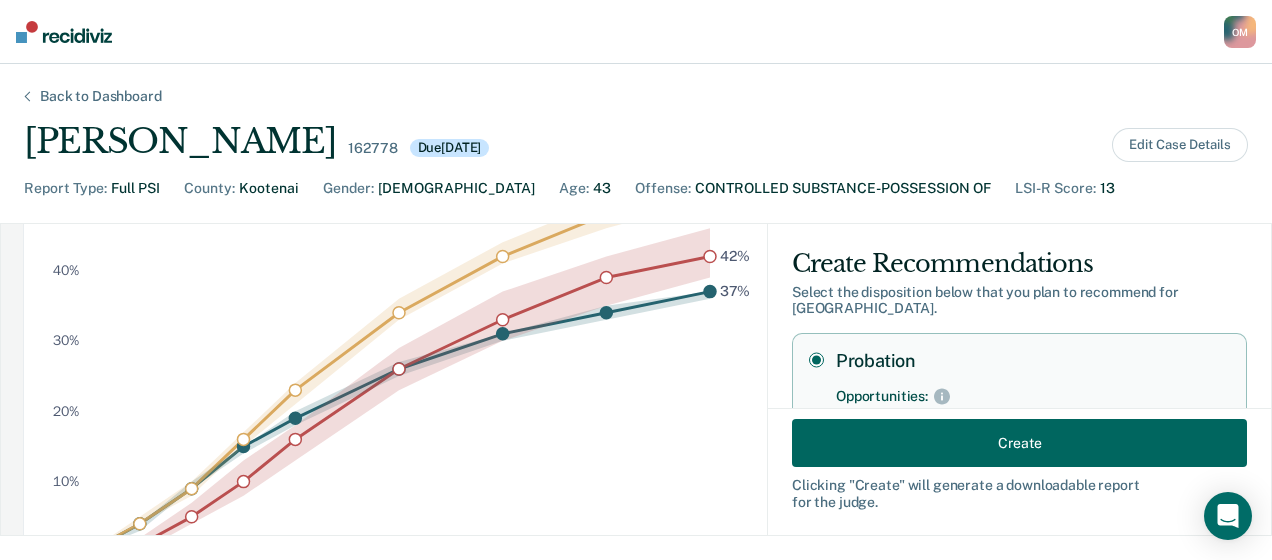 click on "Create" at bounding box center (1019, 443) 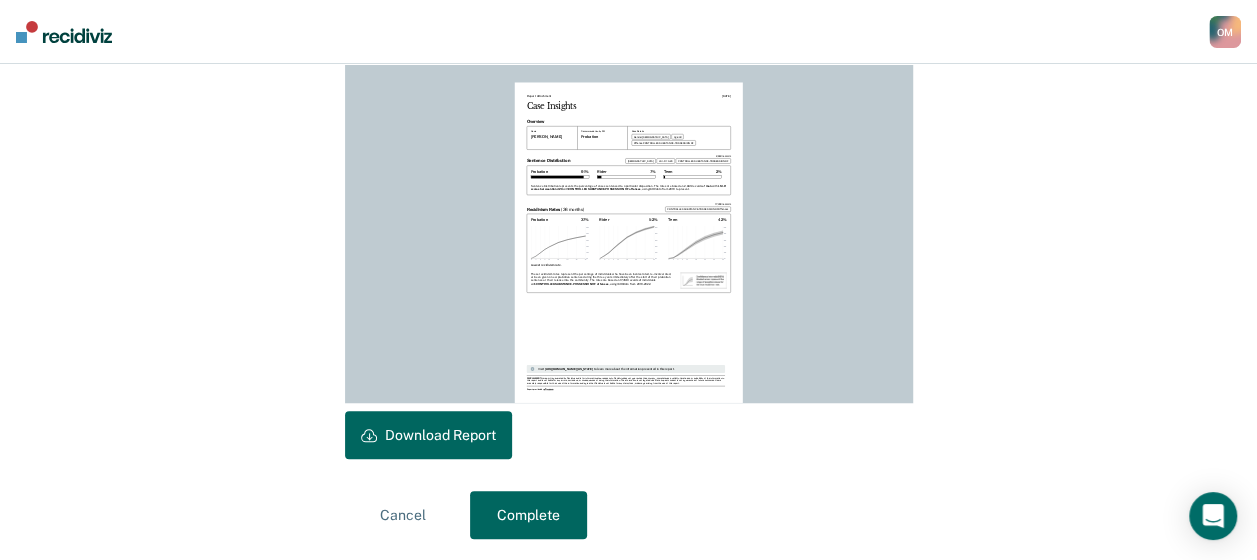 scroll, scrollTop: 580, scrollLeft: 0, axis: vertical 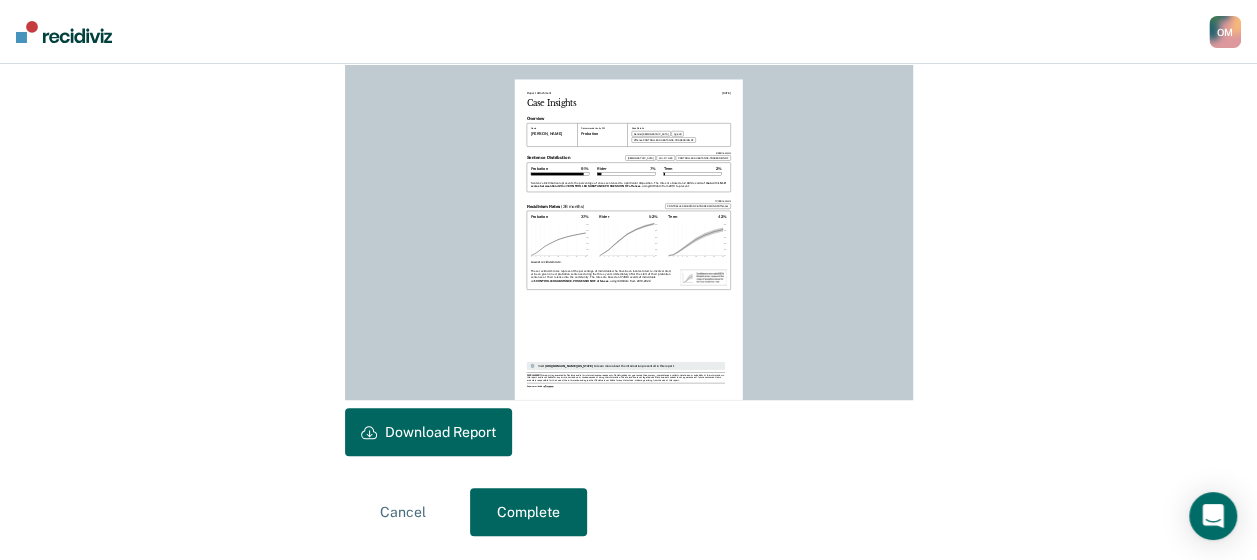 click on "Download Report" at bounding box center [428, 432] 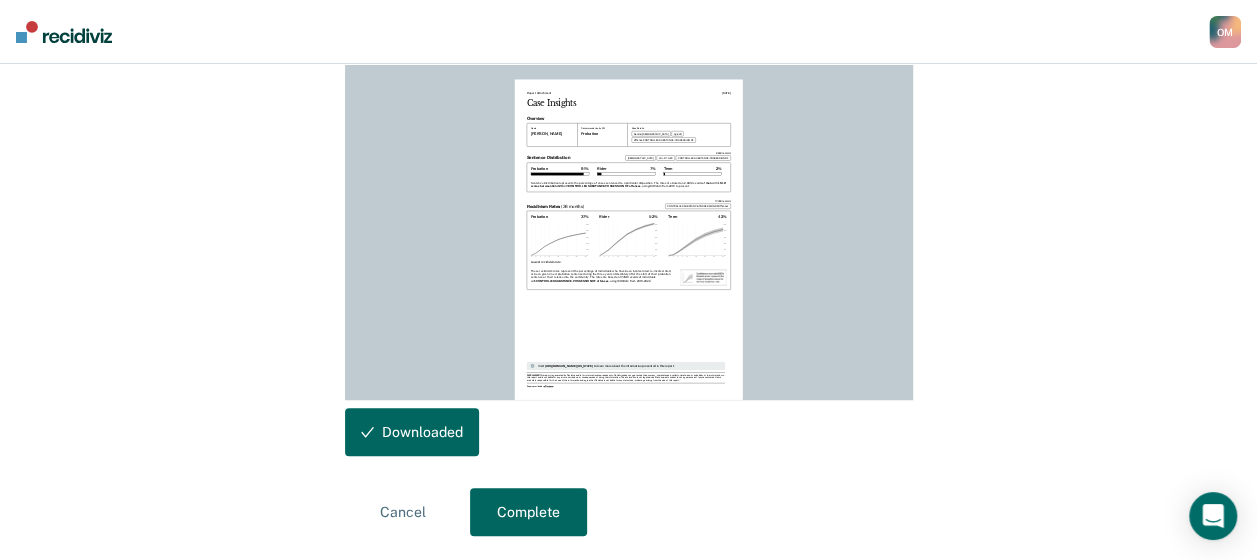 scroll, scrollTop: 0, scrollLeft: 0, axis: both 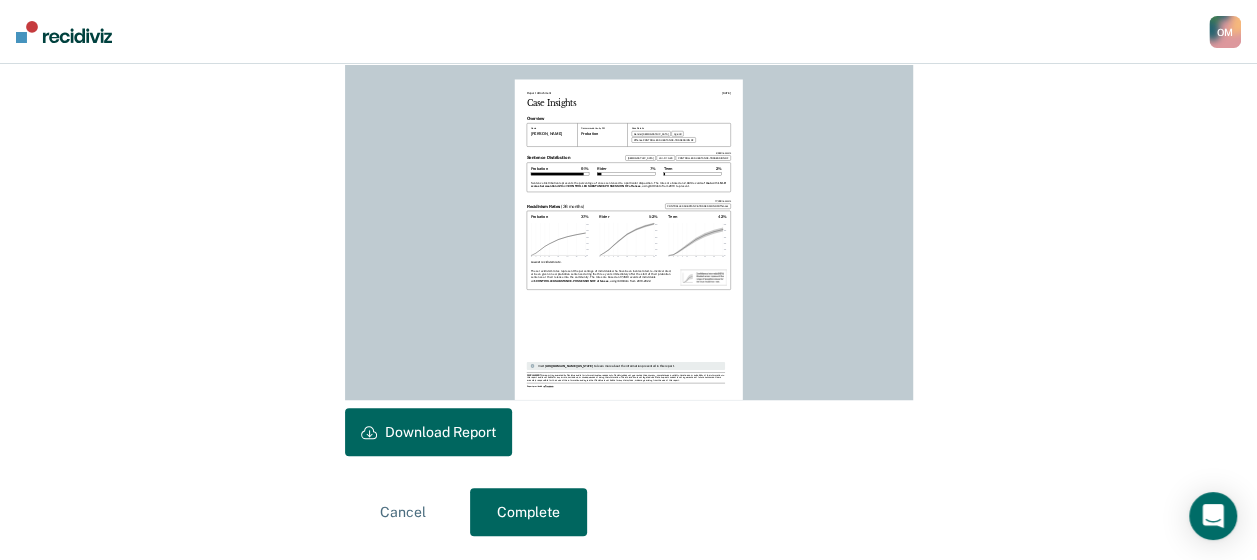 click on "Complete" at bounding box center (528, 512) 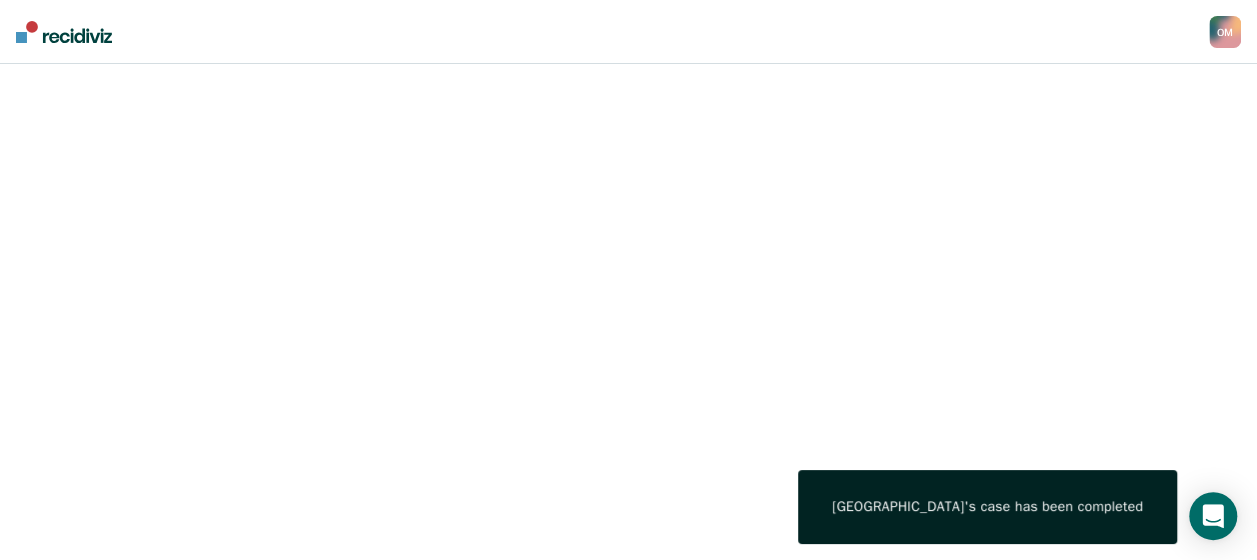 scroll, scrollTop: 0, scrollLeft: 0, axis: both 